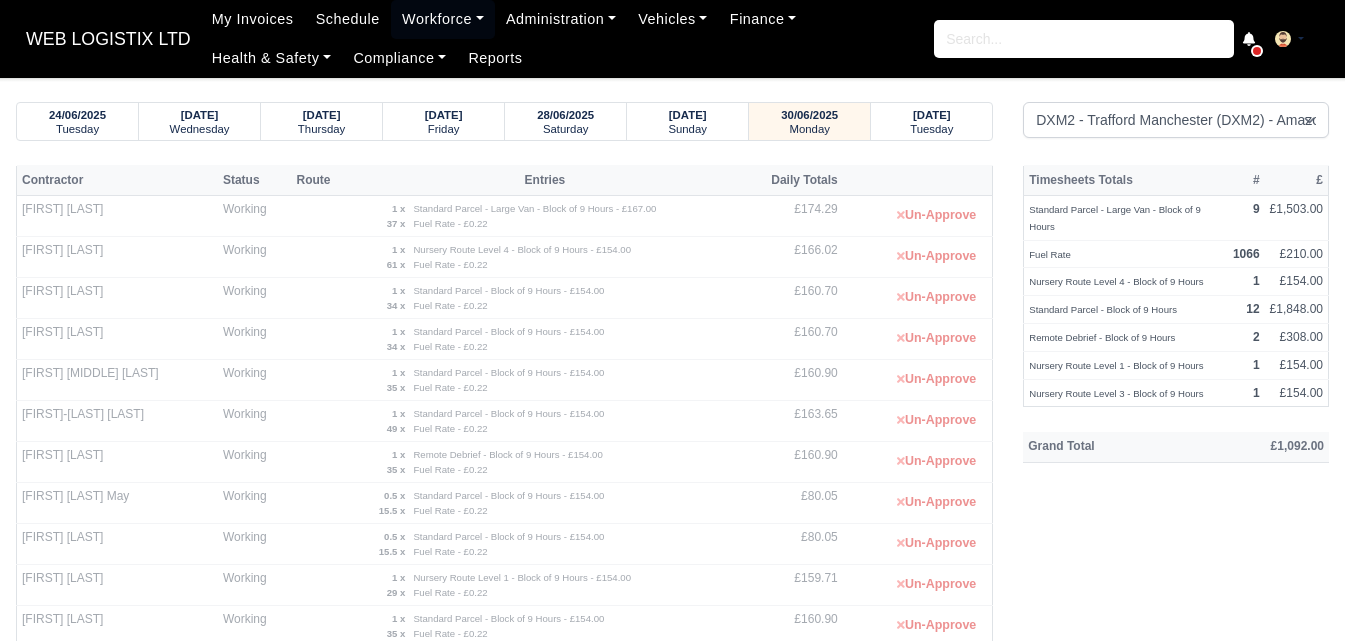scroll, scrollTop: 0, scrollLeft: 0, axis: both 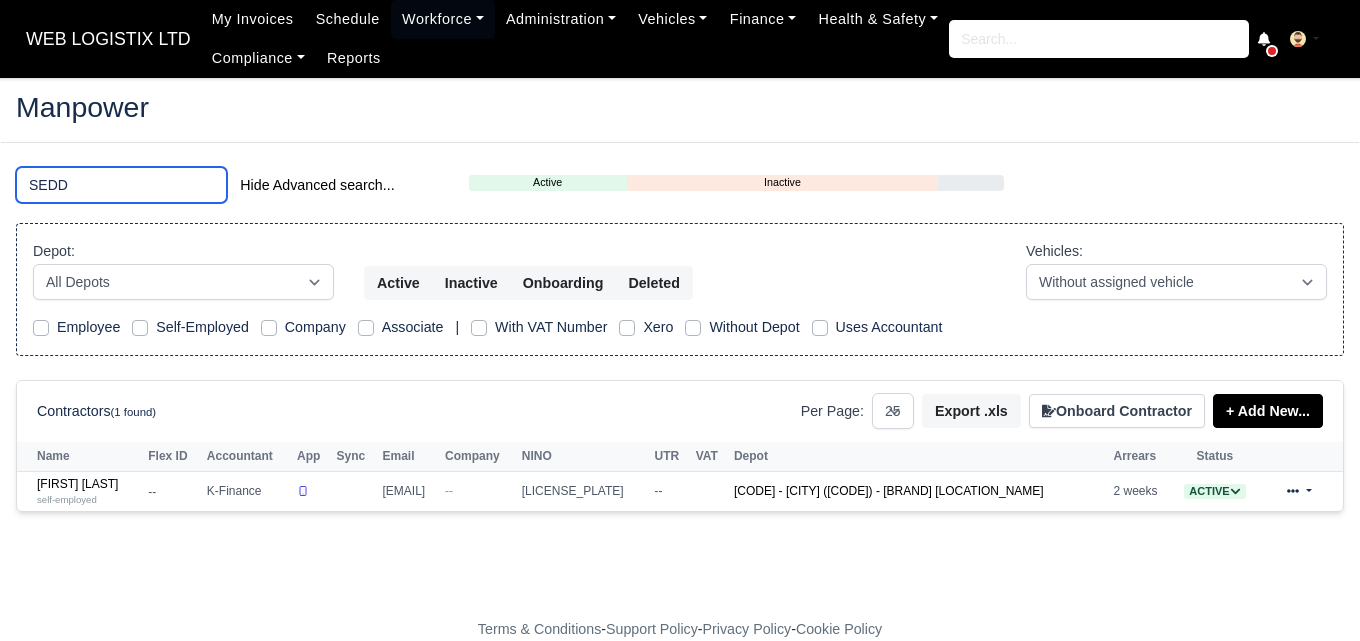 click on "SEDD" at bounding box center (121, 185) 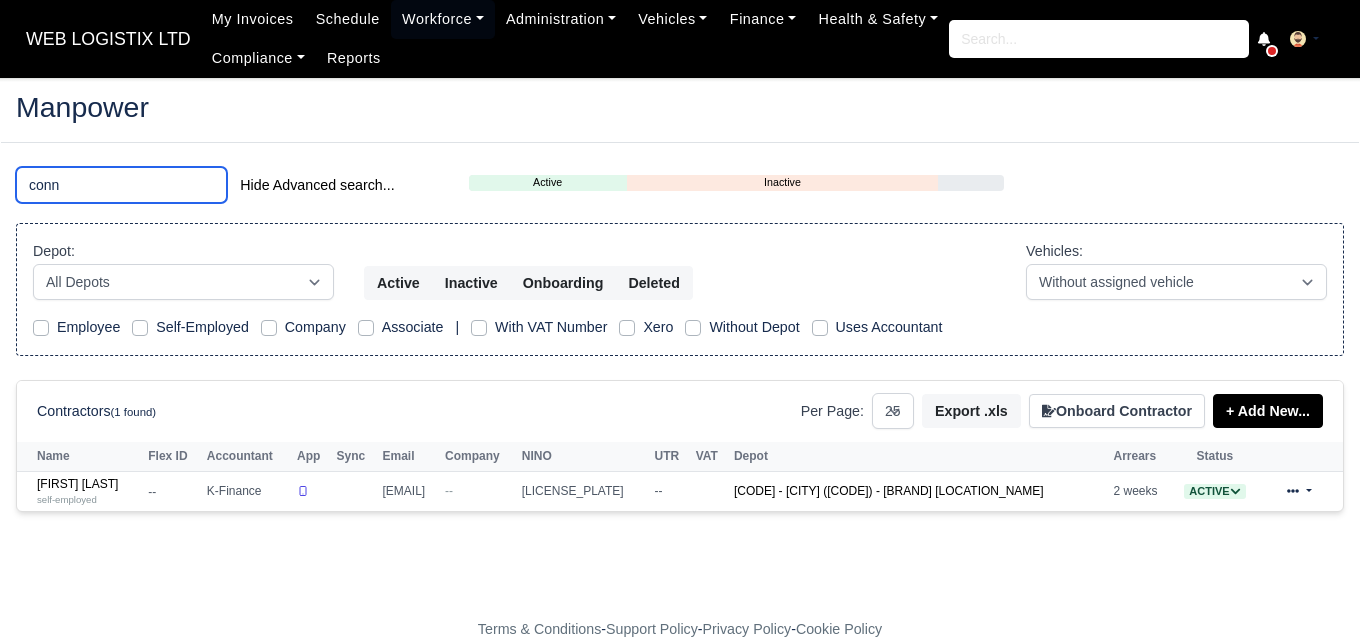 type on "conn" 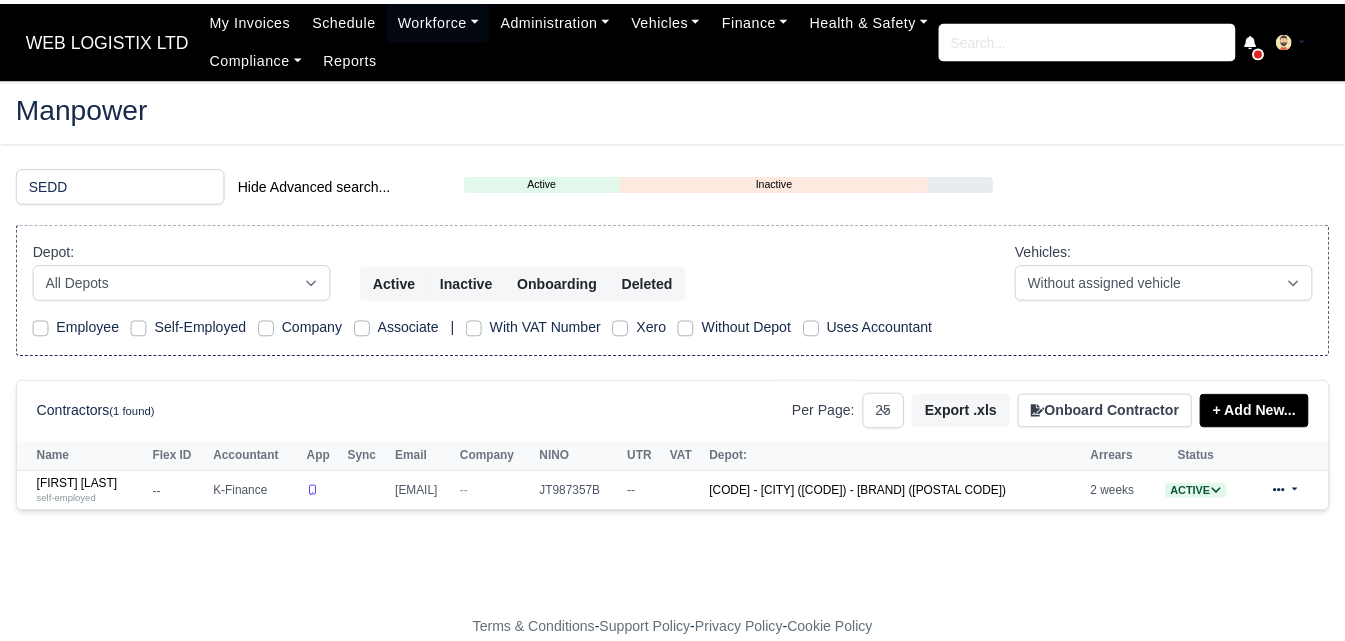 scroll, scrollTop: 0, scrollLeft: 0, axis: both 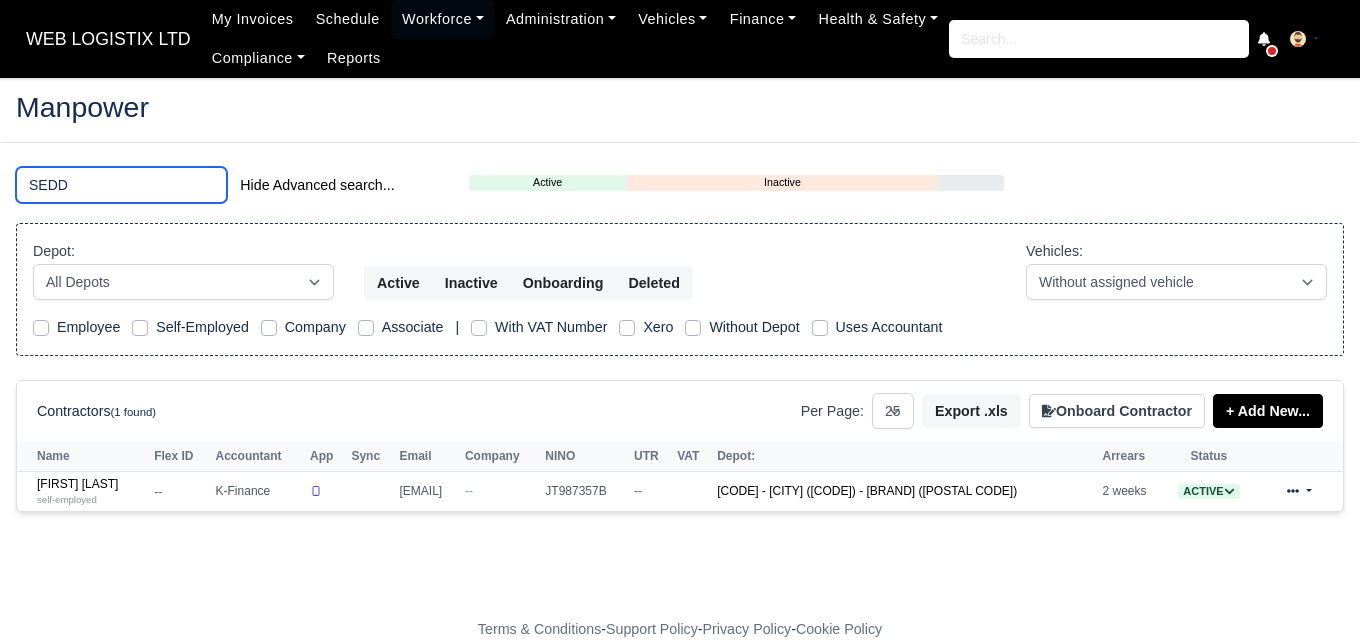 click on "SEDD" at bounding box center (121, 185) 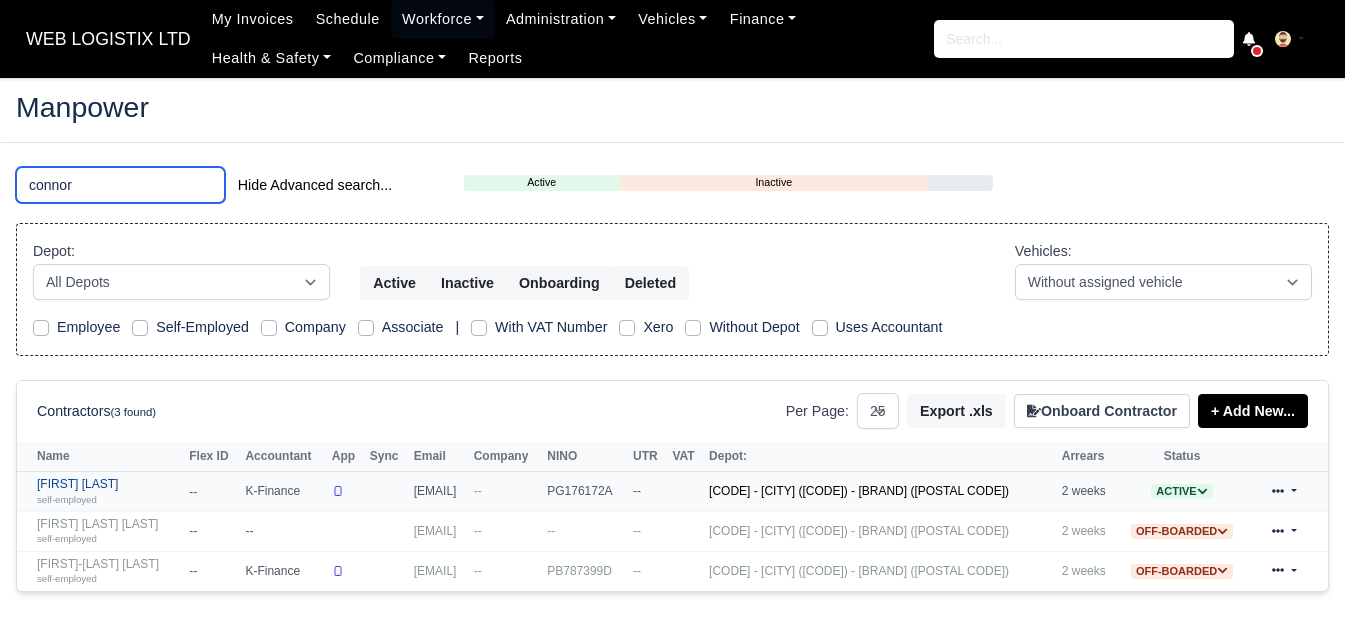 type on "connor" 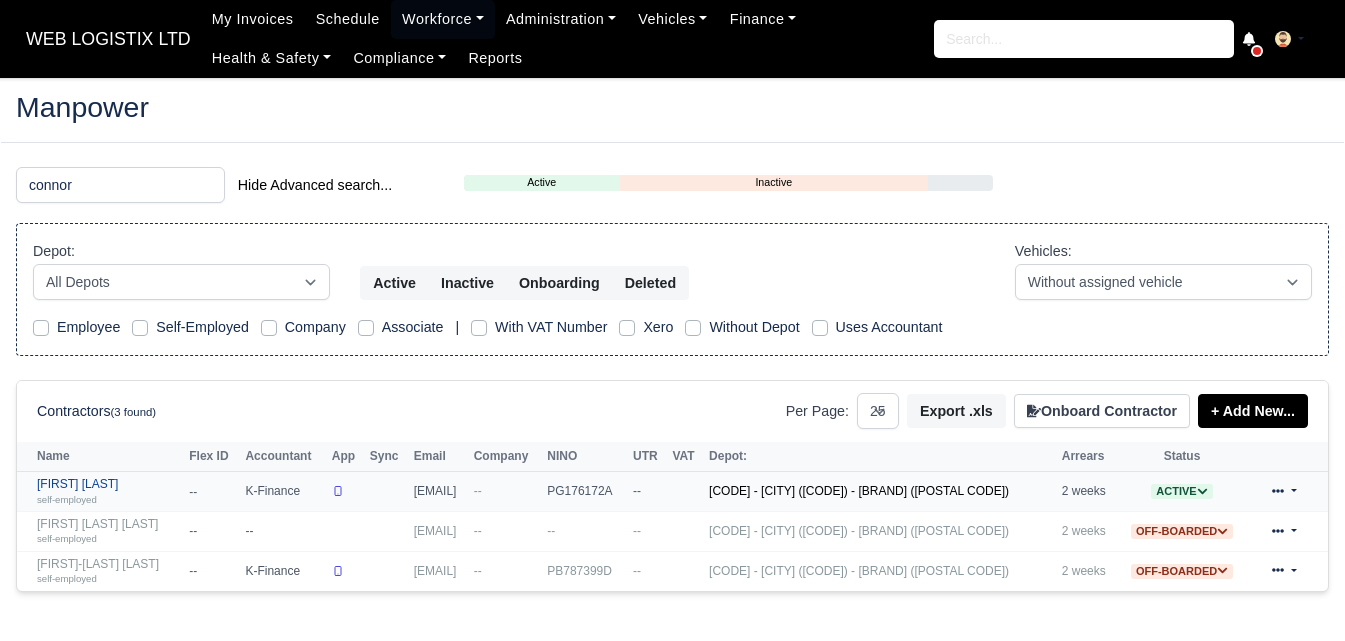 click on "self-employed" at bounding box center (67, 499) 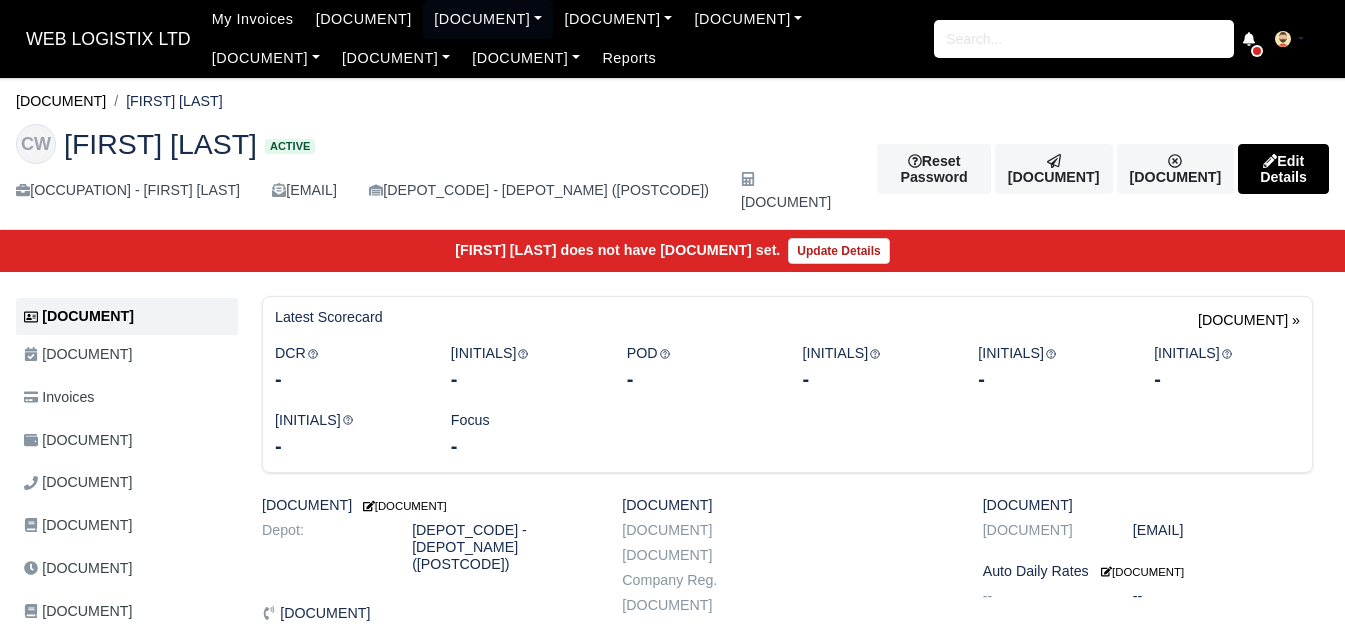 scroll, scrollTop: 0, scrollLeft: 0, axis: both 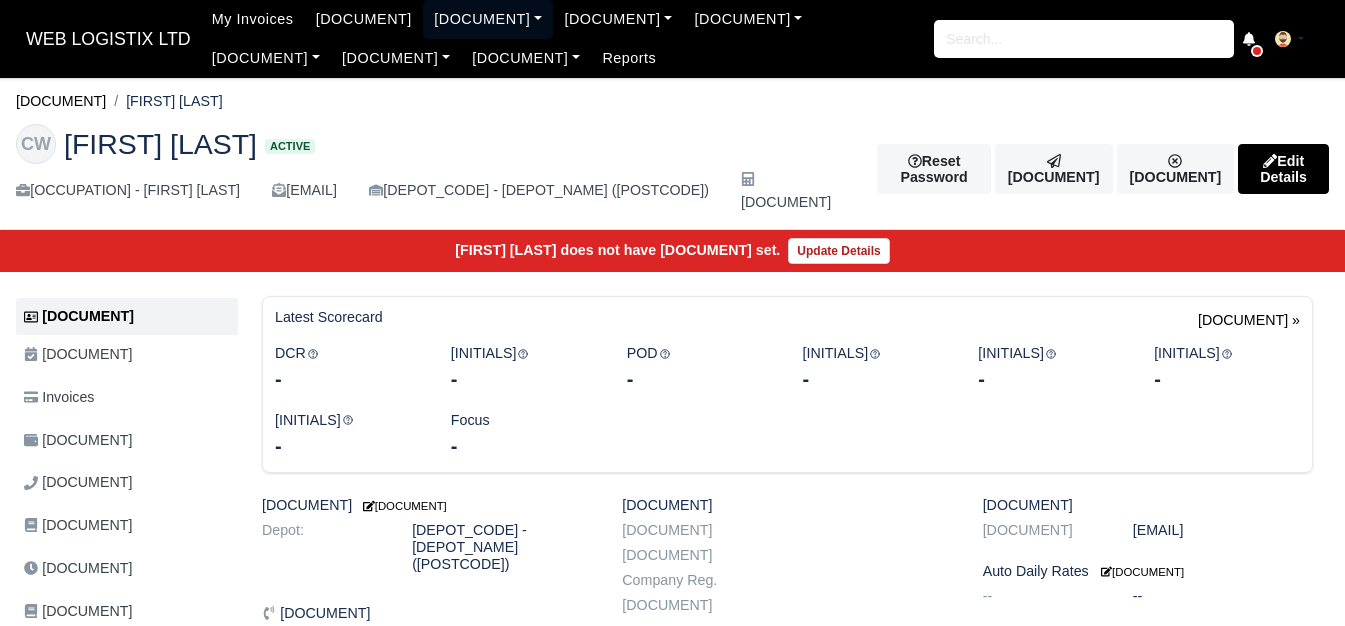 click on "[DOCUMENT]" at bounding box center [488, 19] 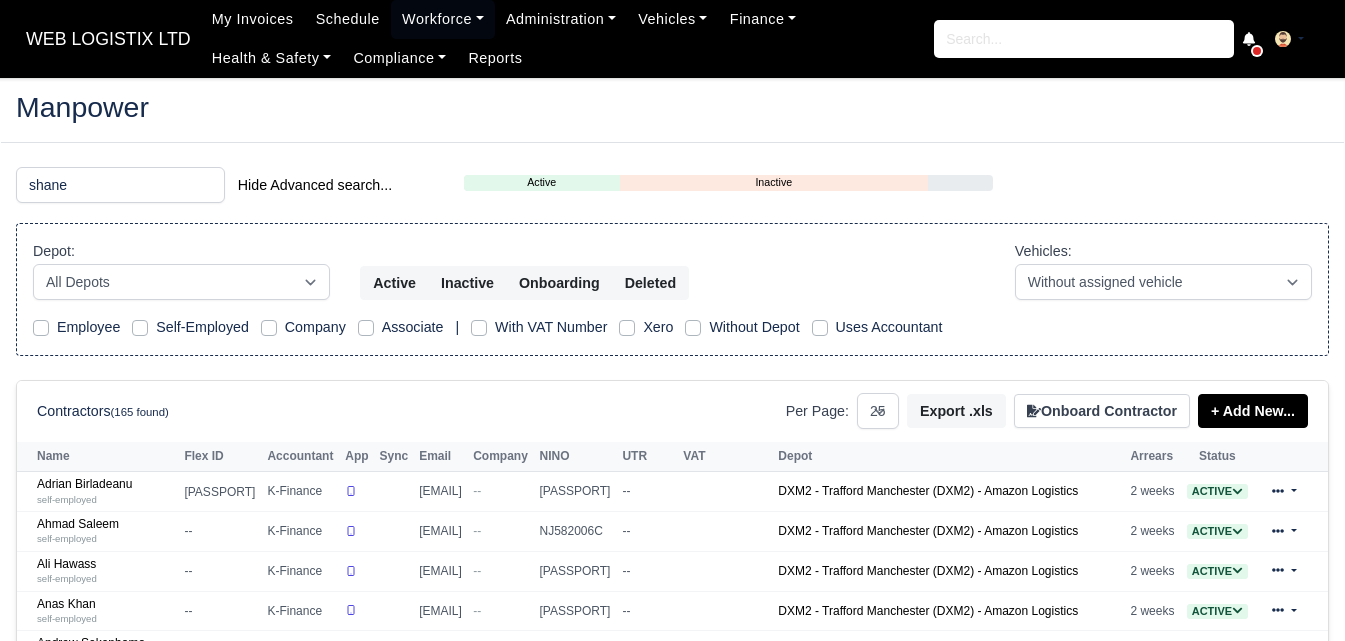 scroll, scrollTop: 0, scrollLeft: 0, axis: both 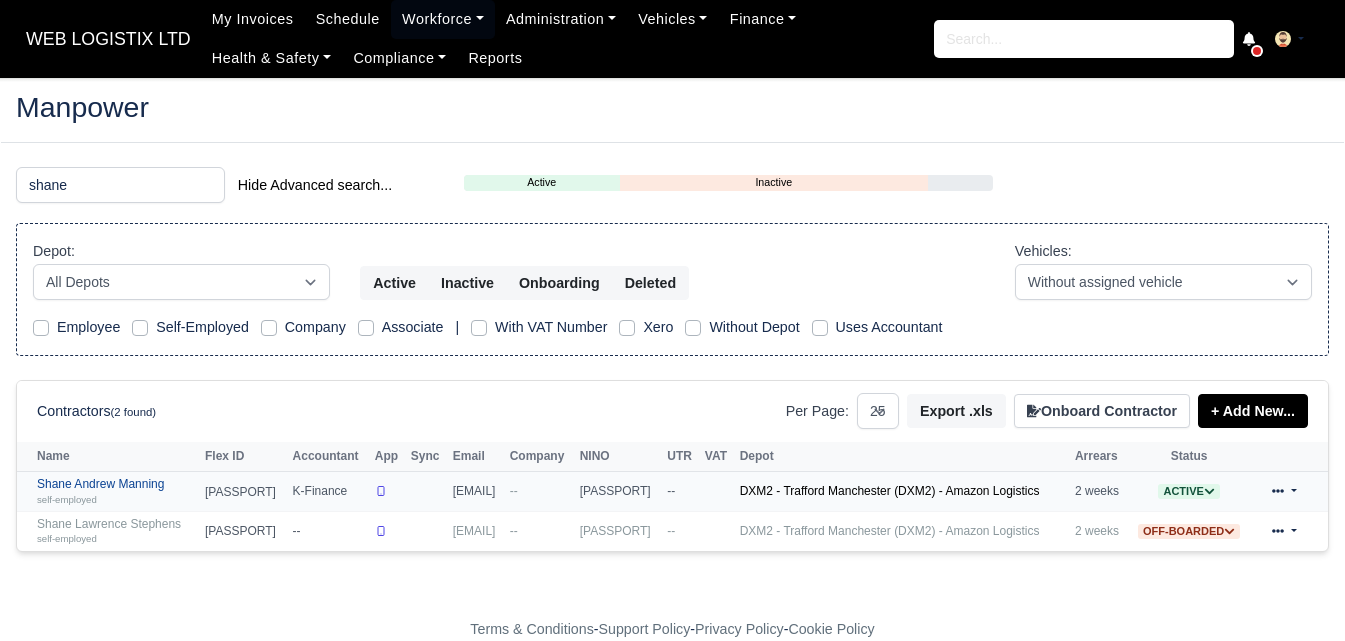 type on "shane" 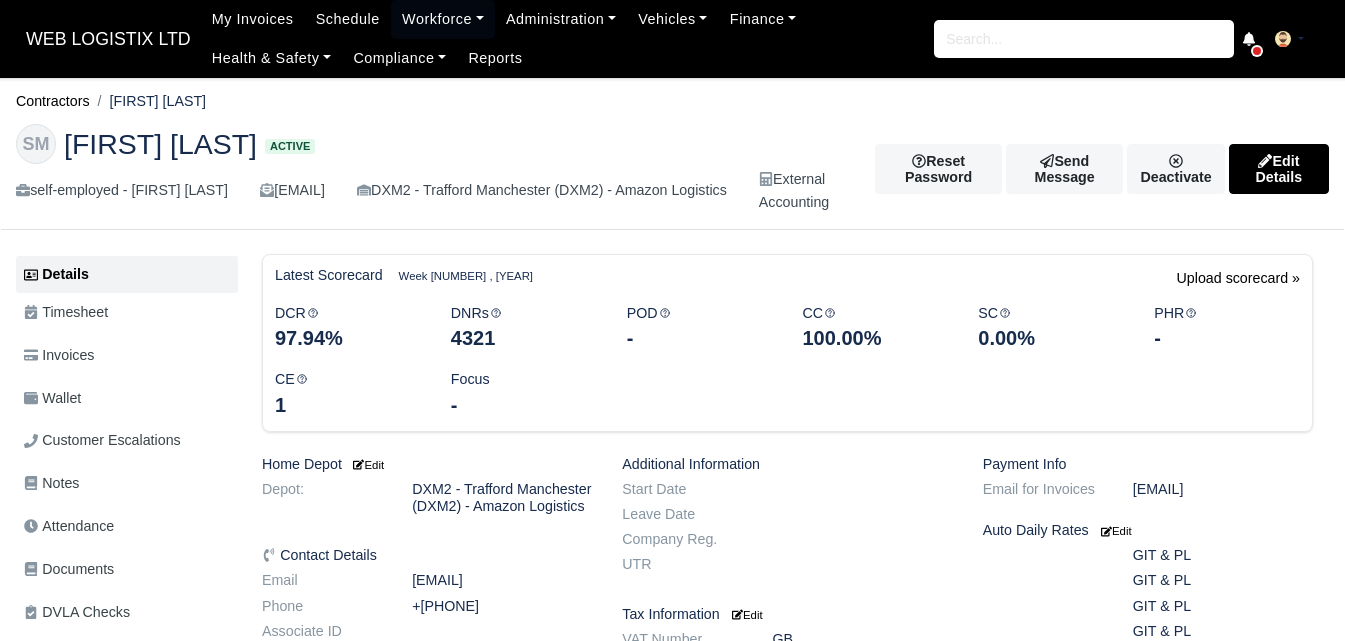 scroll, scrollTop: 0, scrollLeft: 0, axis: both 